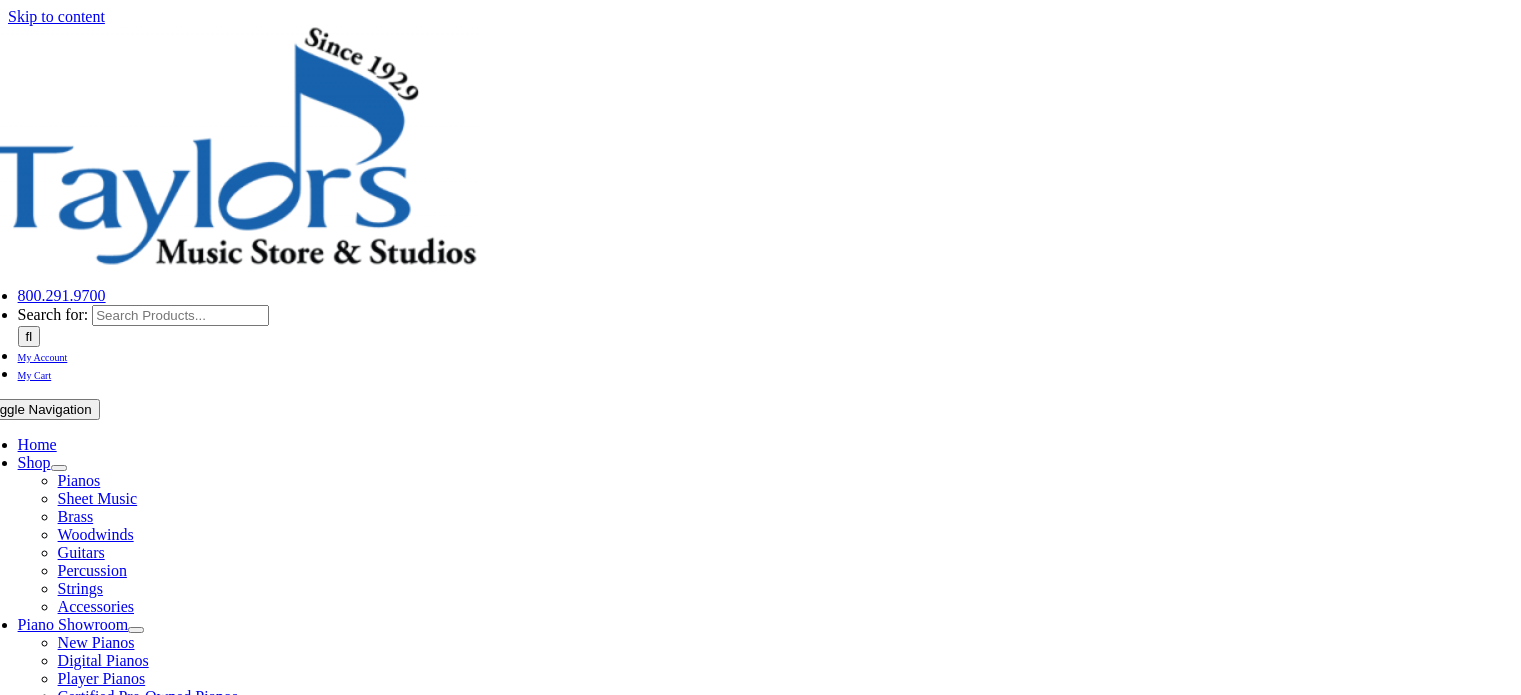 scroll, scrollTop: 500, scrollLeft: 0, axis: vertical 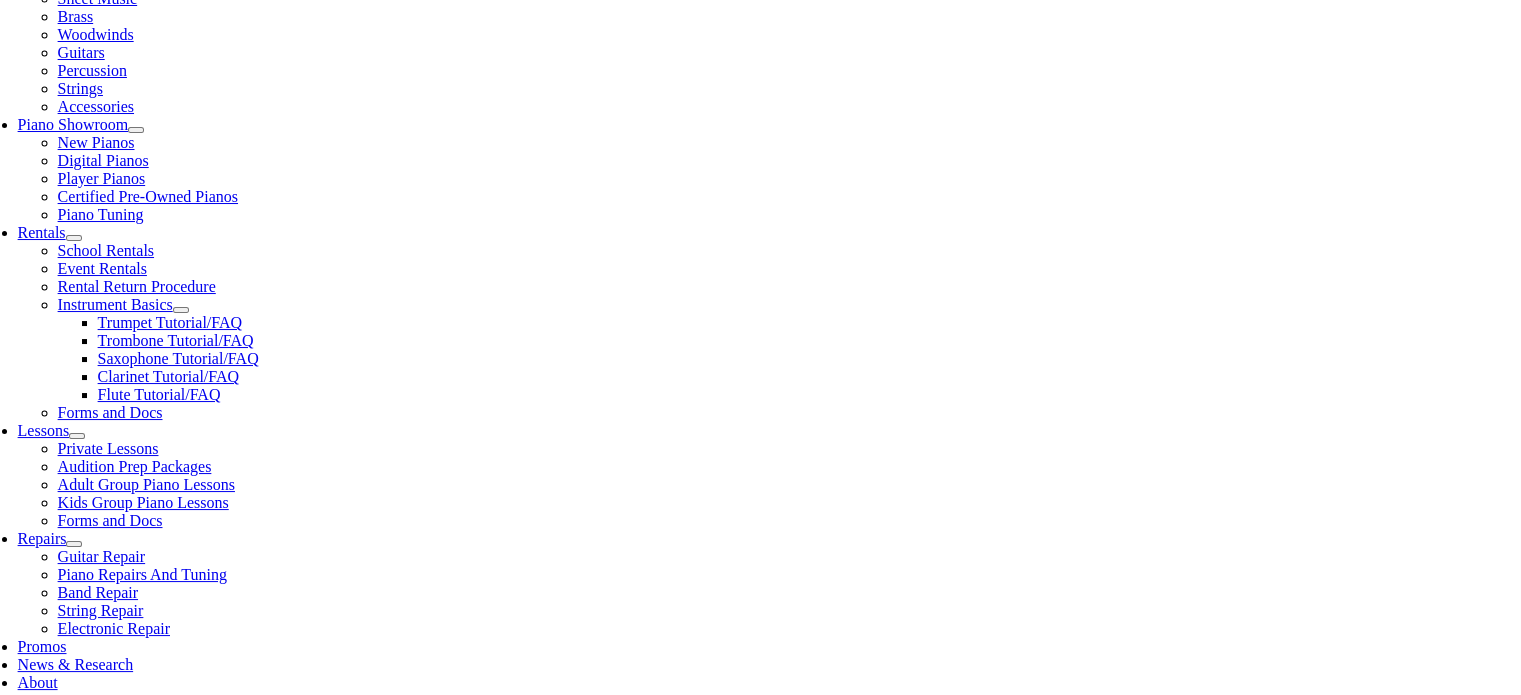 click on "Select Grade..." at bounding box center [277, 1096] 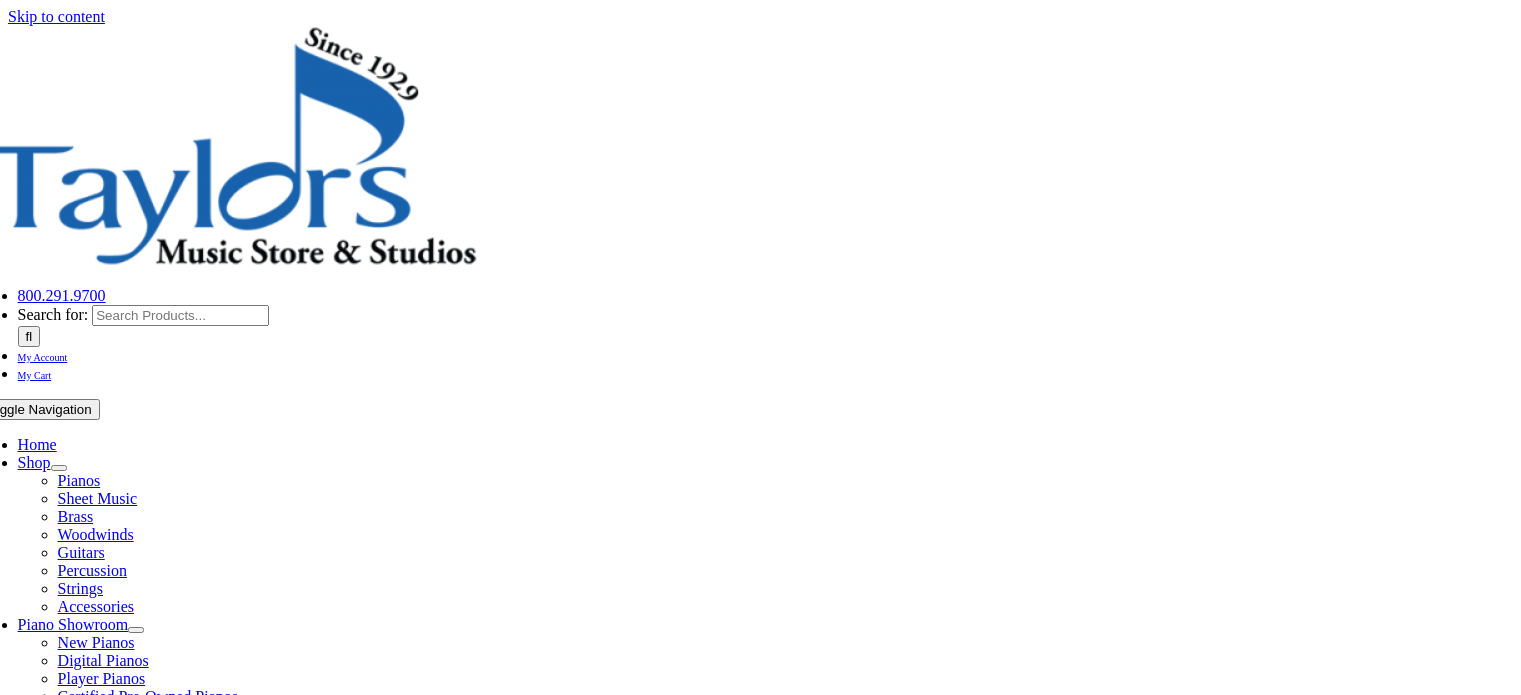scroll, scrollTop: 0, scrollLeft: 0, axis: both 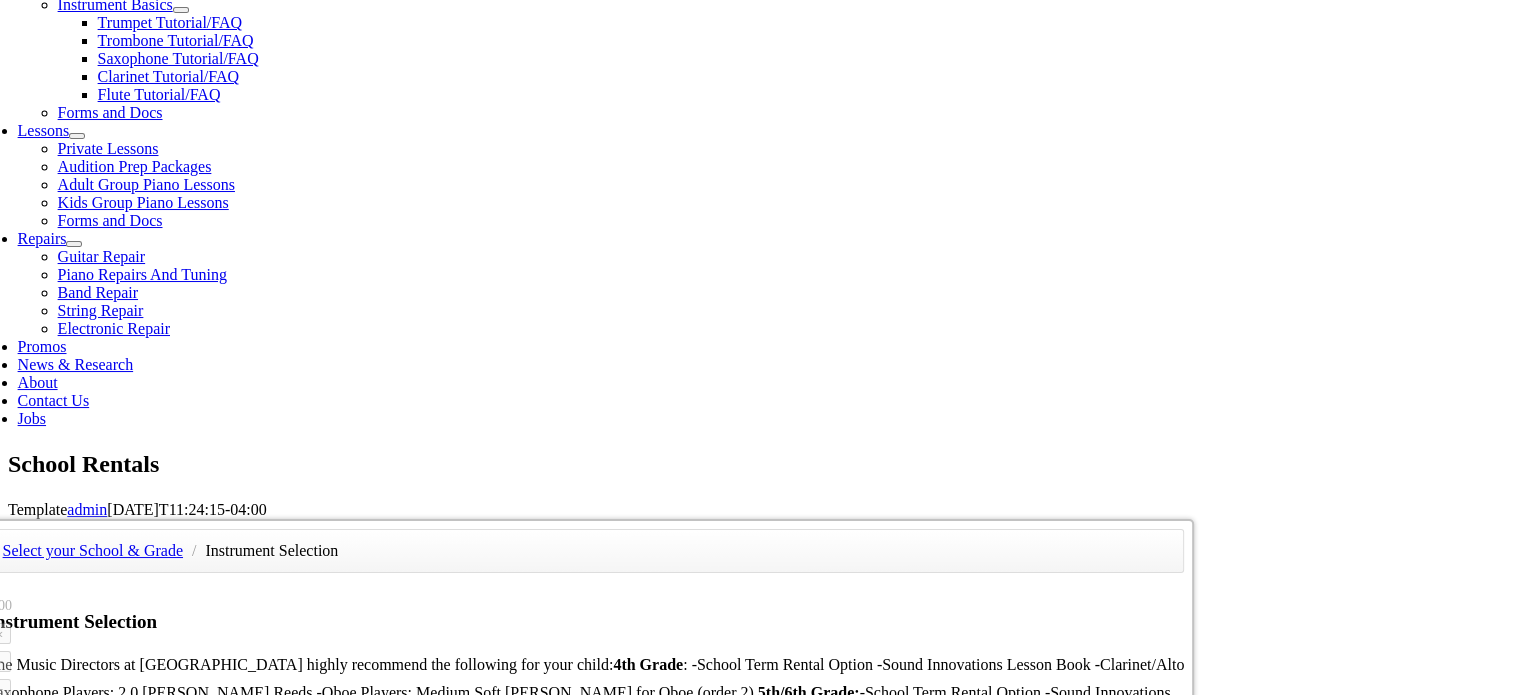 drag, startPoint x: 397, startPoint y: 403, endPoint x: 621, endPoint y: 526, distance: 255.54843 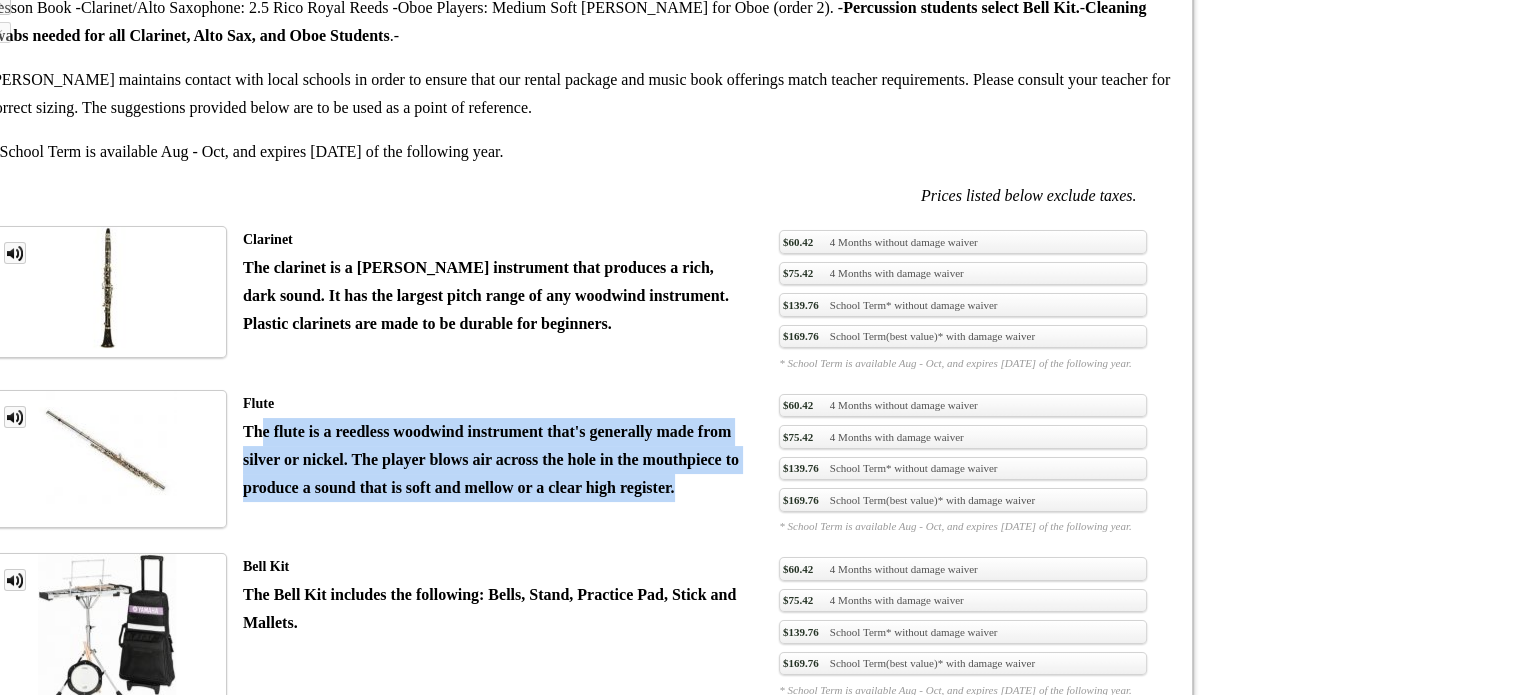scroll, scrollTop: 1400, scrollLeft: 0, axis: vertical 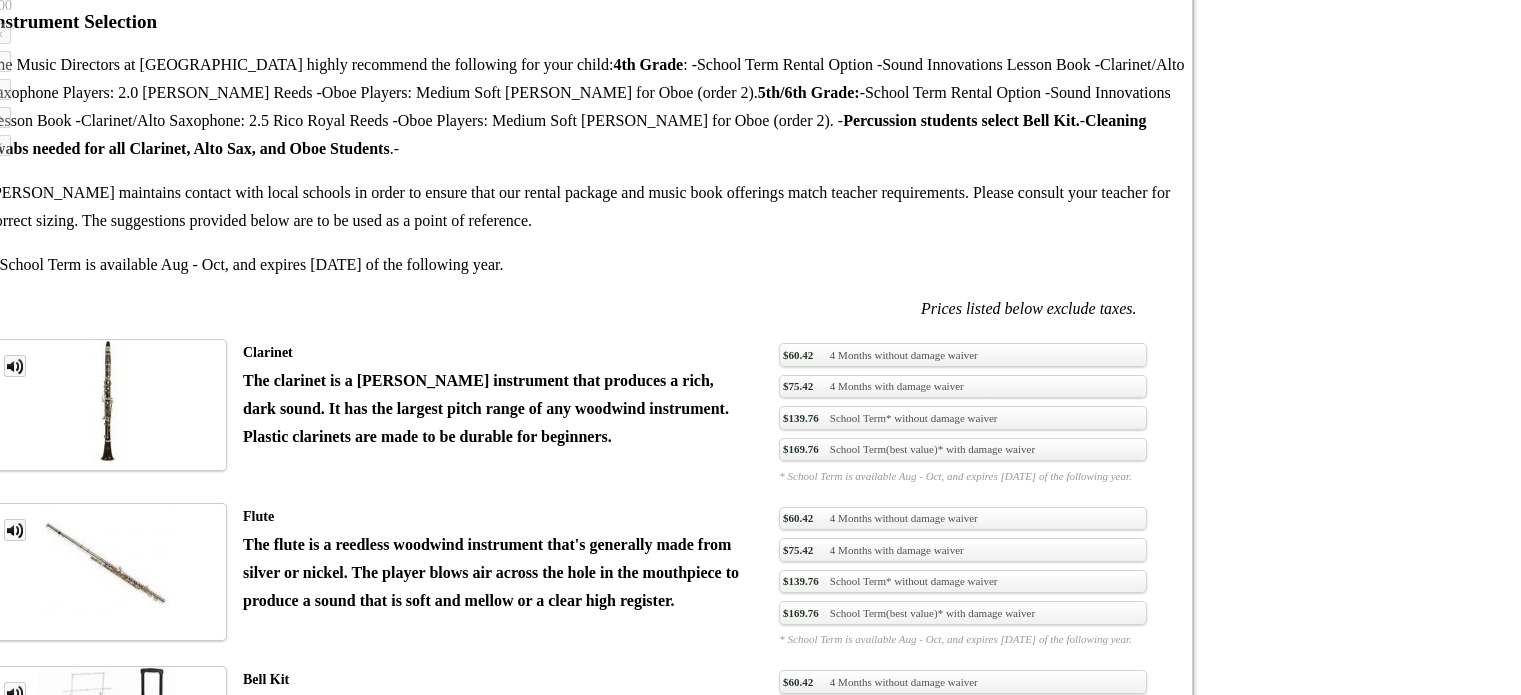 click on "Trombone" at bounding box center (496, 851) 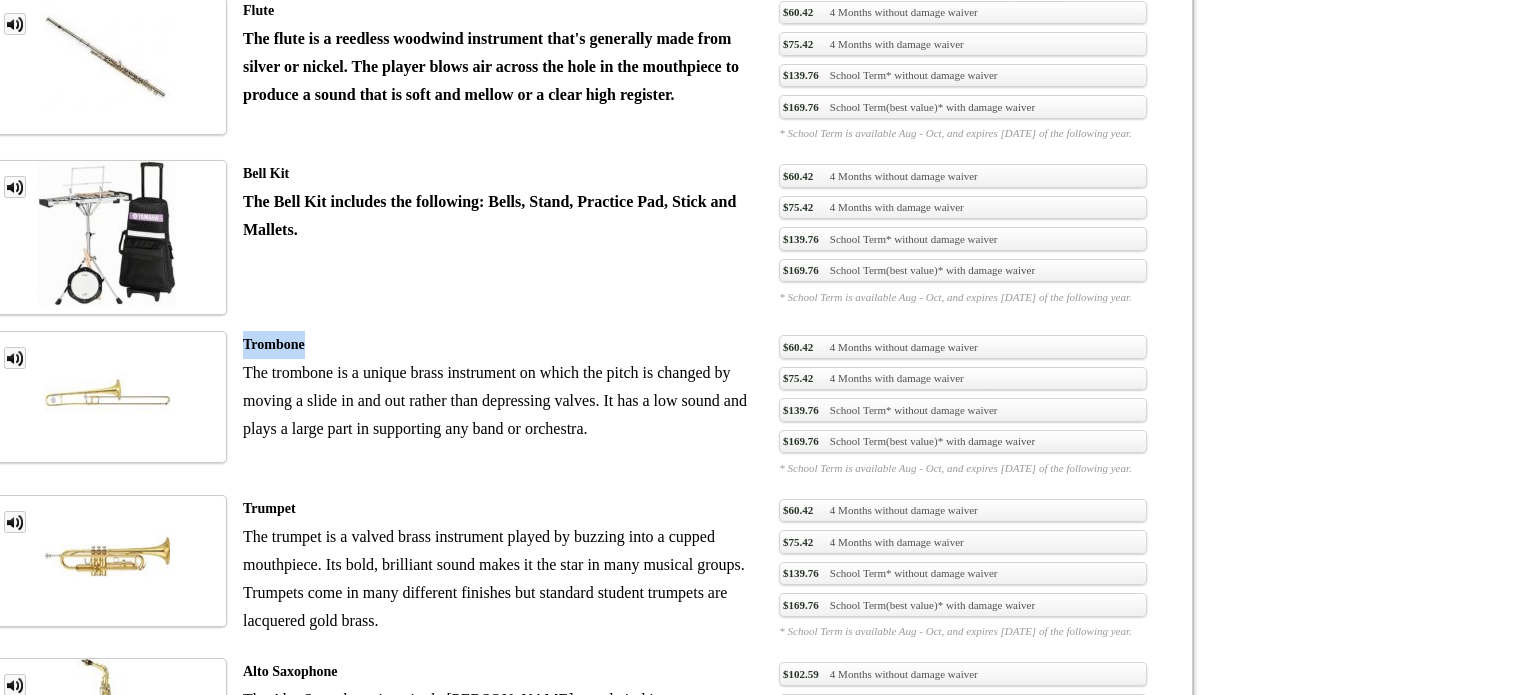 scroll, scrollTop: 2000, scrollLeft: 0, axis: vertical 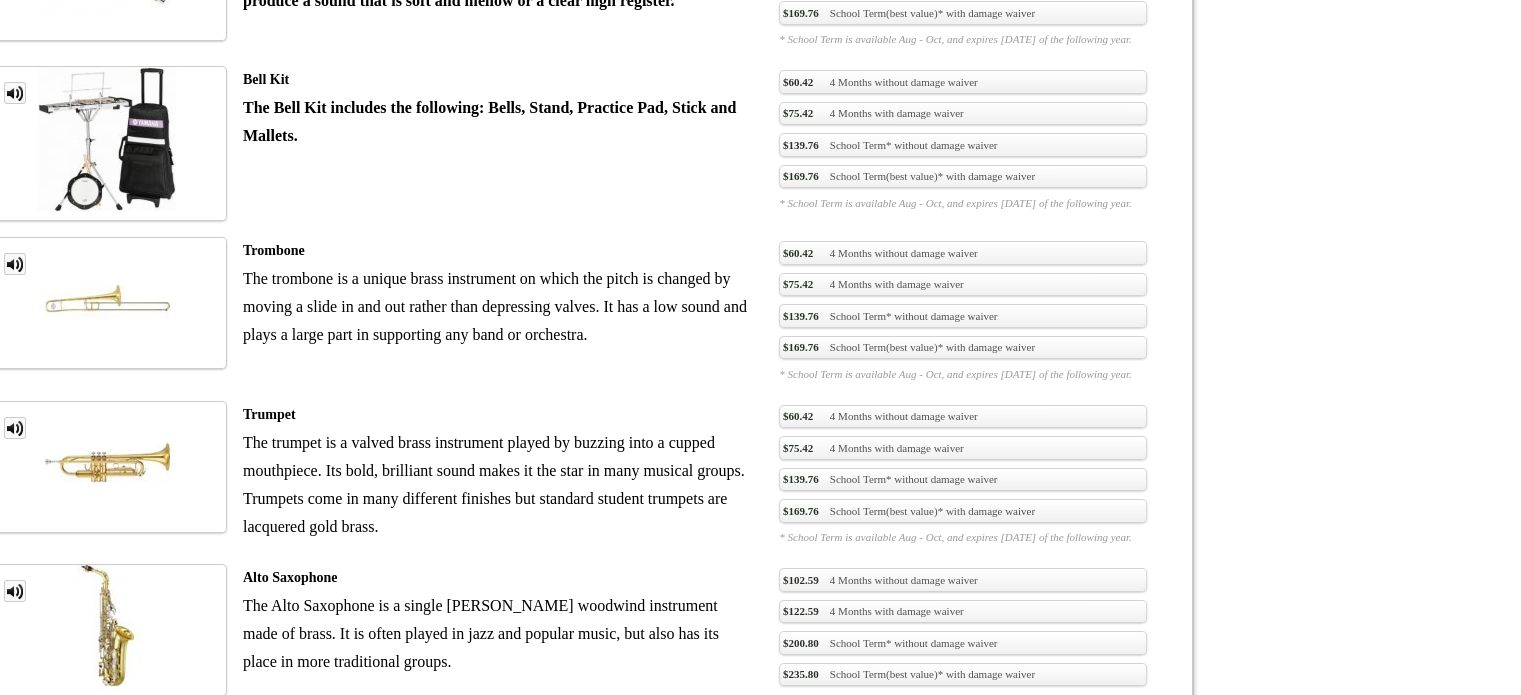 click on "Oboe" at bounding box center (496, 742) 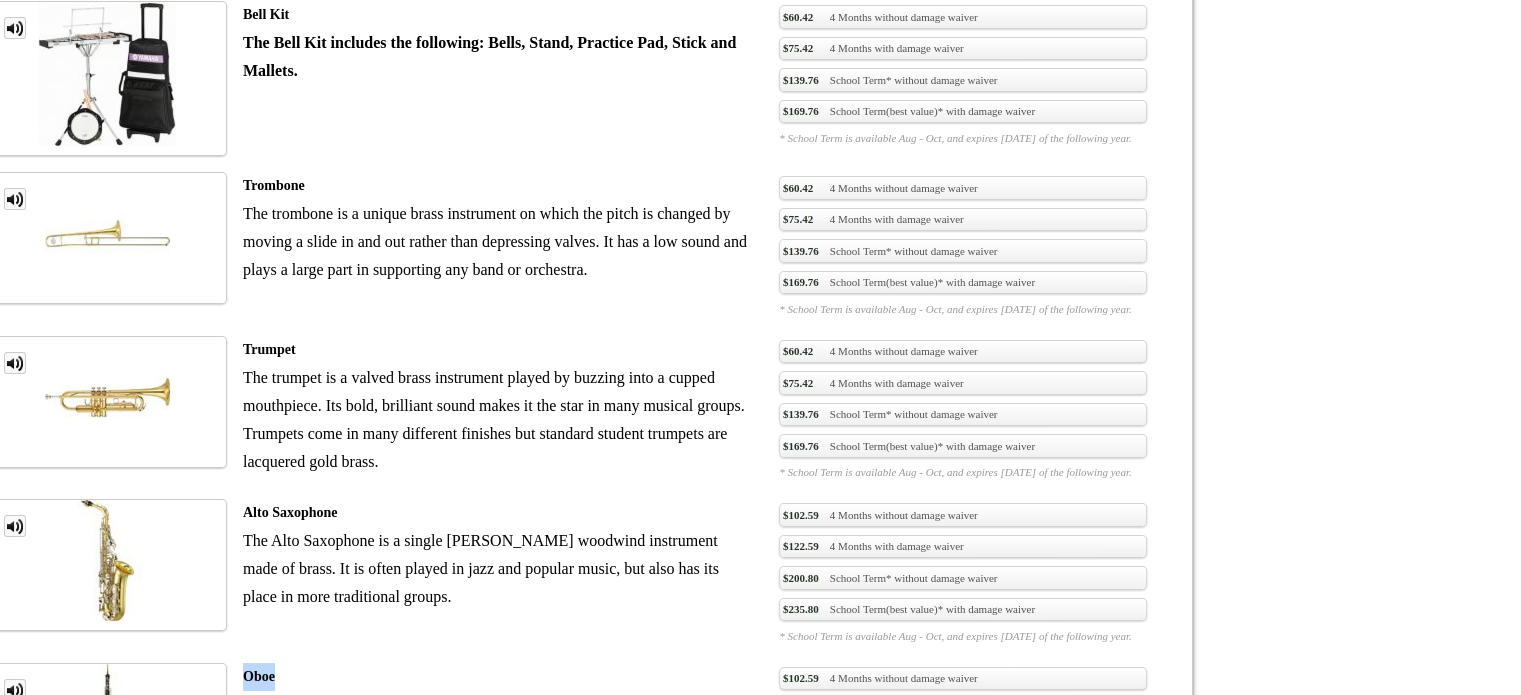 scroll, scrollTop: 2100, scrollLeft: 0, axis: vertical 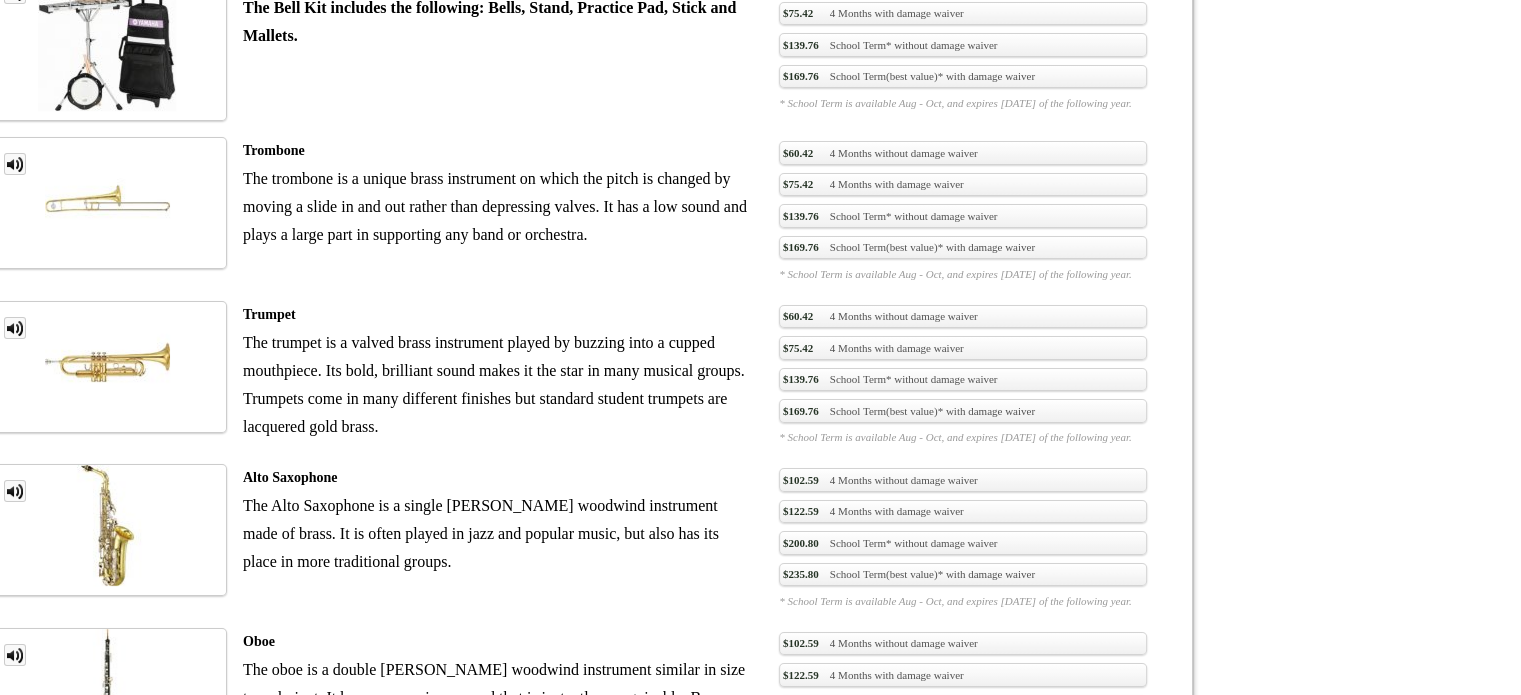 drag, startPoint x: 437, startPoint y: 182, endPoint x: 515, endPoint y: 186, distance: 78.10249 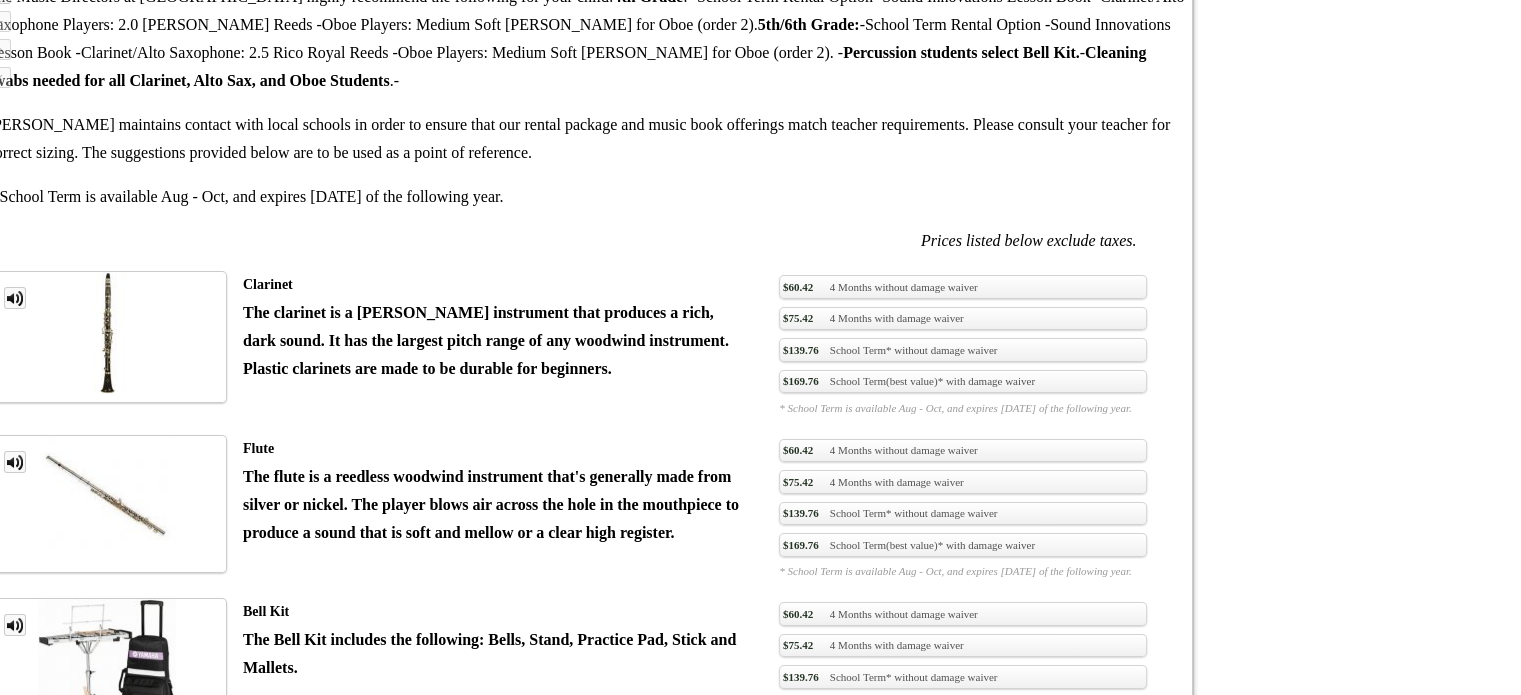 scroll, scrollTop: 1800, scrollLeft: 0, axis: vertical 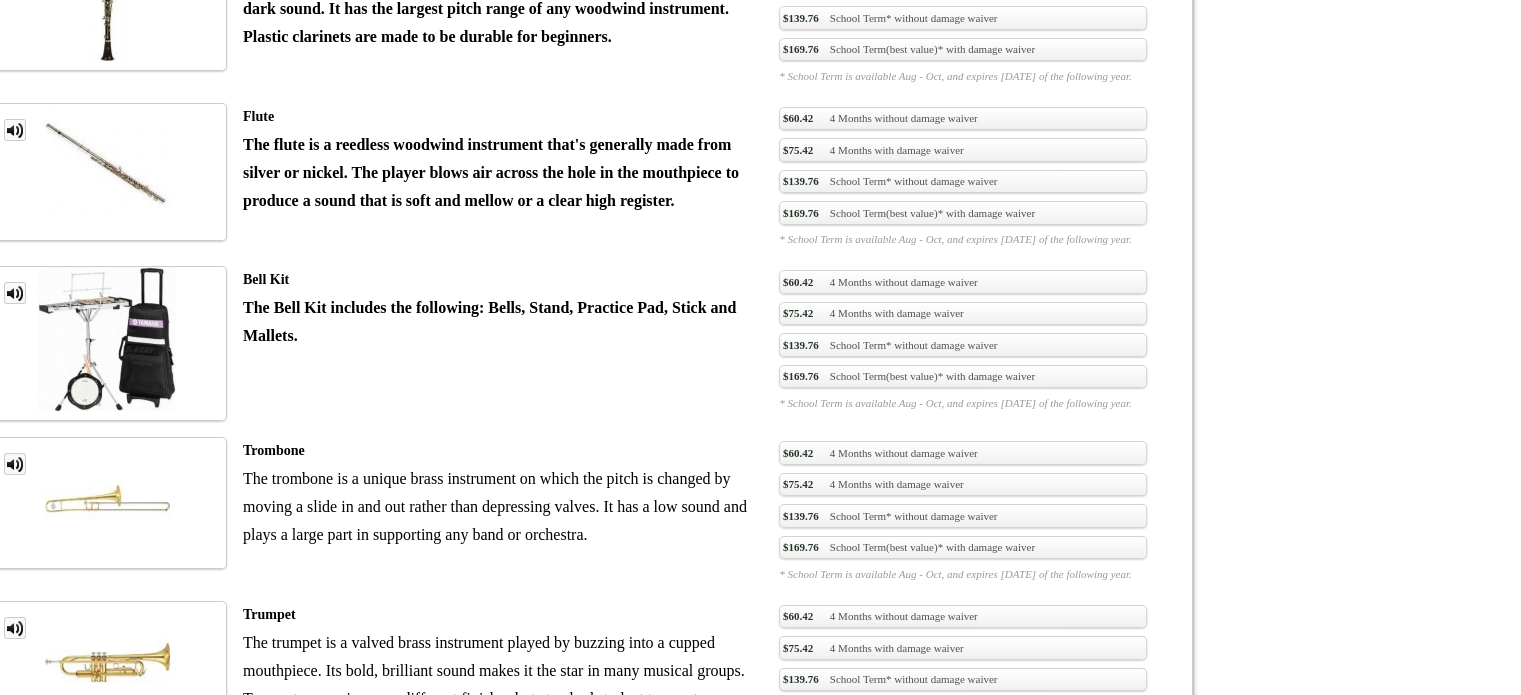 click on "3/4 Size Baritone The Baritone (also called the Euphonium) is a valved brass instrument like the trumpet but larger, so it plays in a much lower range than the trumpet. Its warm tone makes it well suited for playing lyrical solos." at bounding box center (496, 1147) 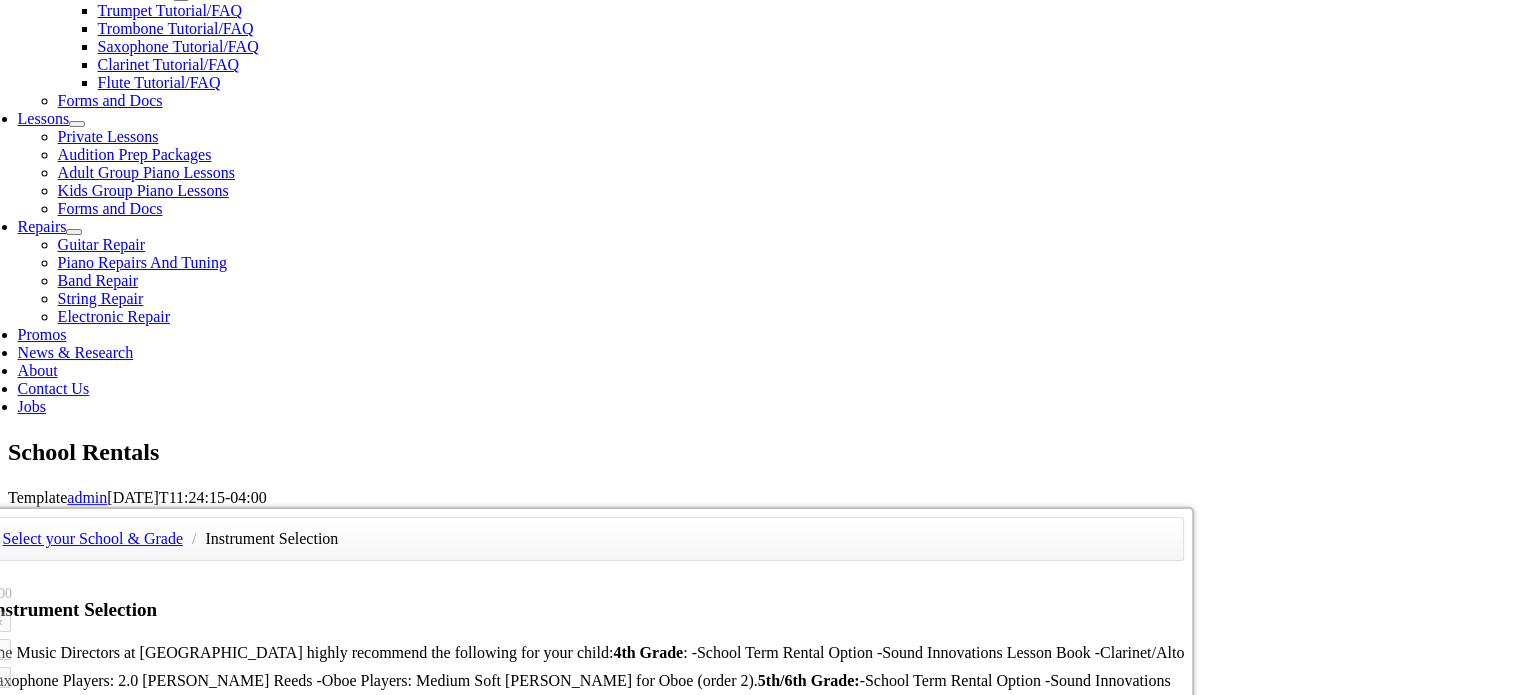 scroll, scrollTop: 800, scrollLeft: 0, axis: vertical 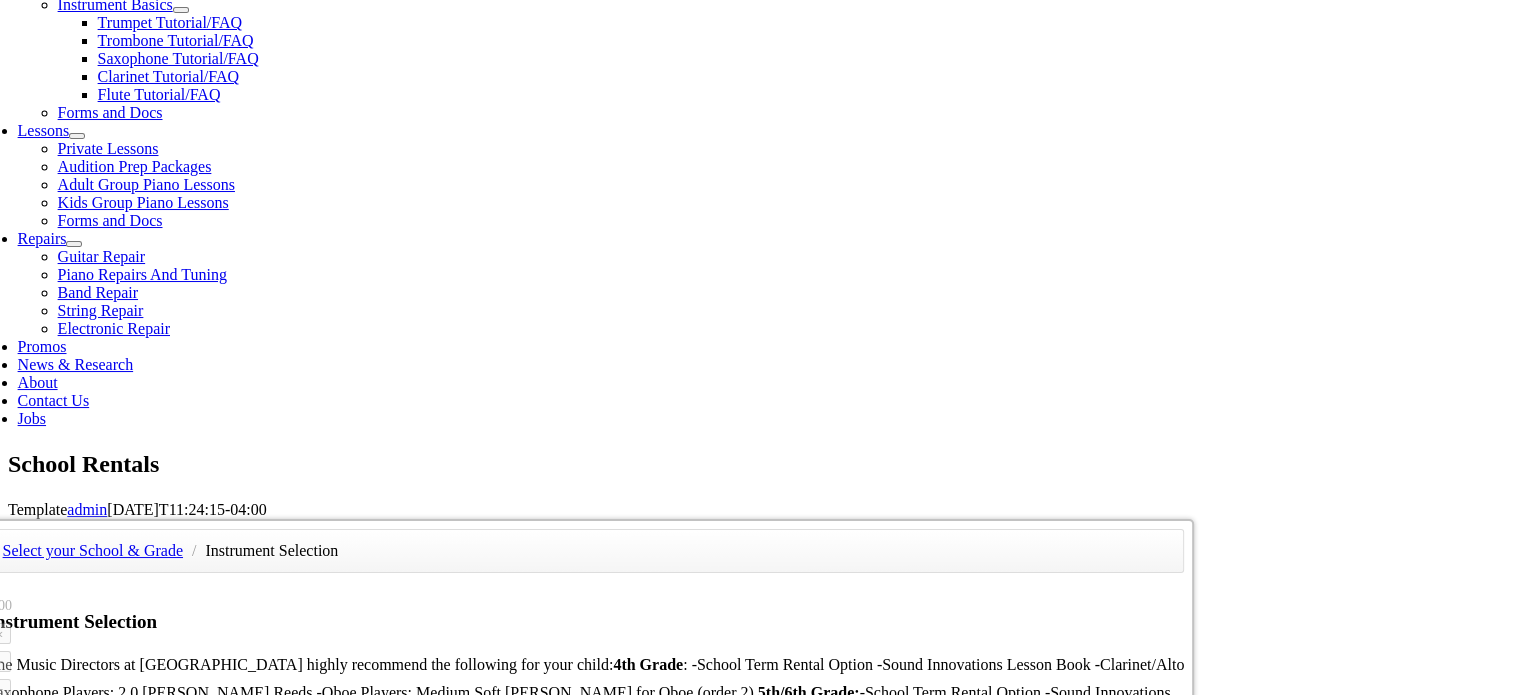 click on "Clarinet" at bounding box center (496, 953) 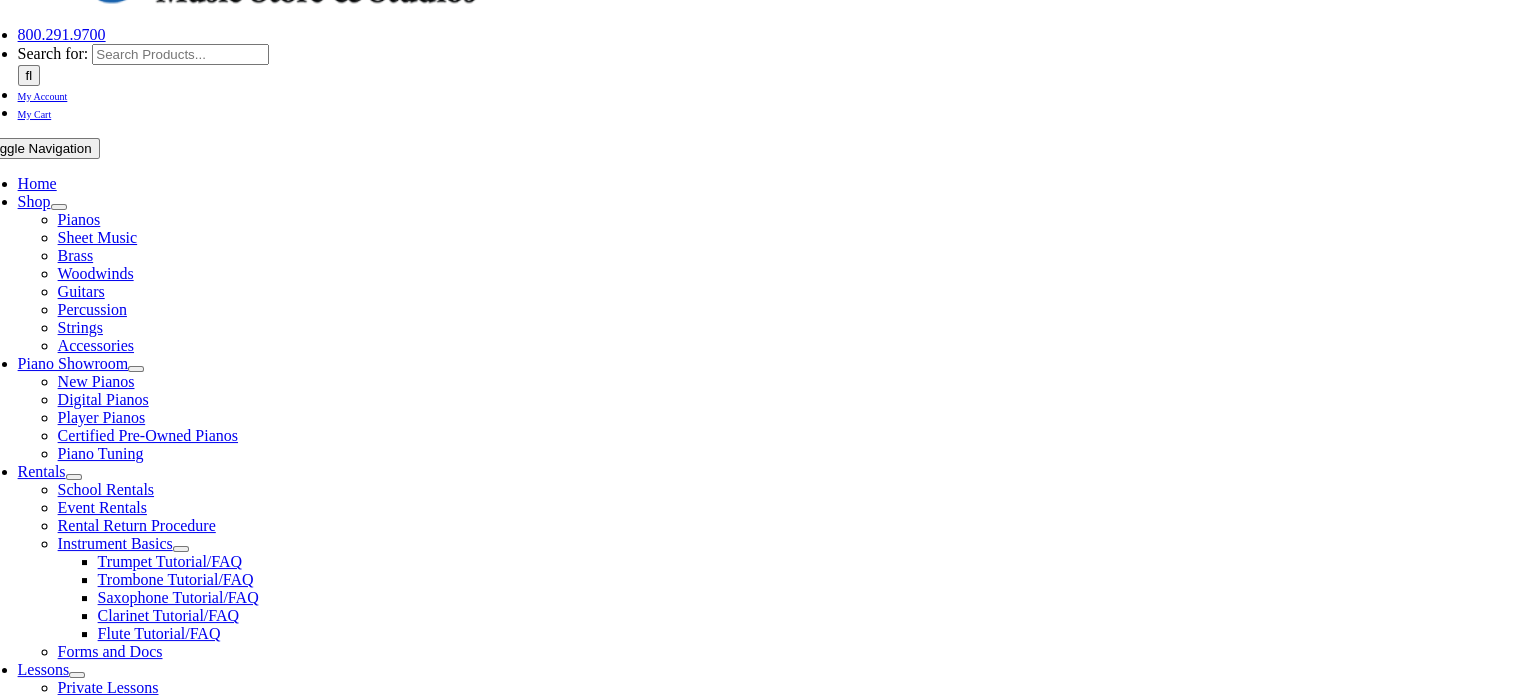 scroll, scrollTop: 100, scrollLeft: 0, axis: vertical 